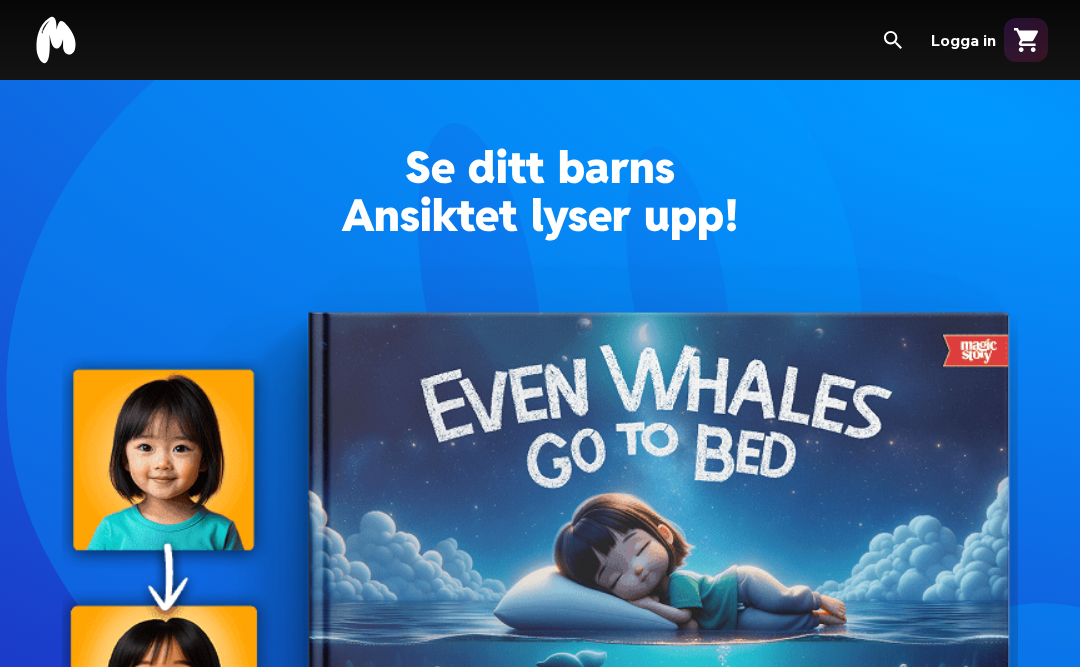 scroll, scrollTop: 471, scrollLeft: 0, axis: vertical 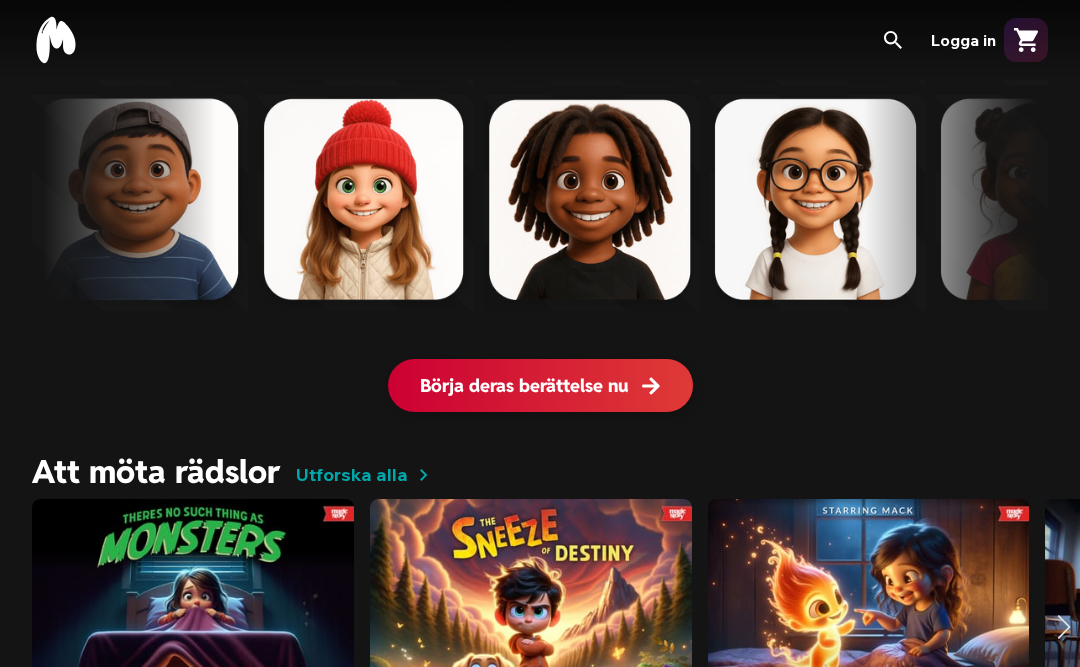 click on "Börja deras berättelse nu" at bounding box center [524, 385] 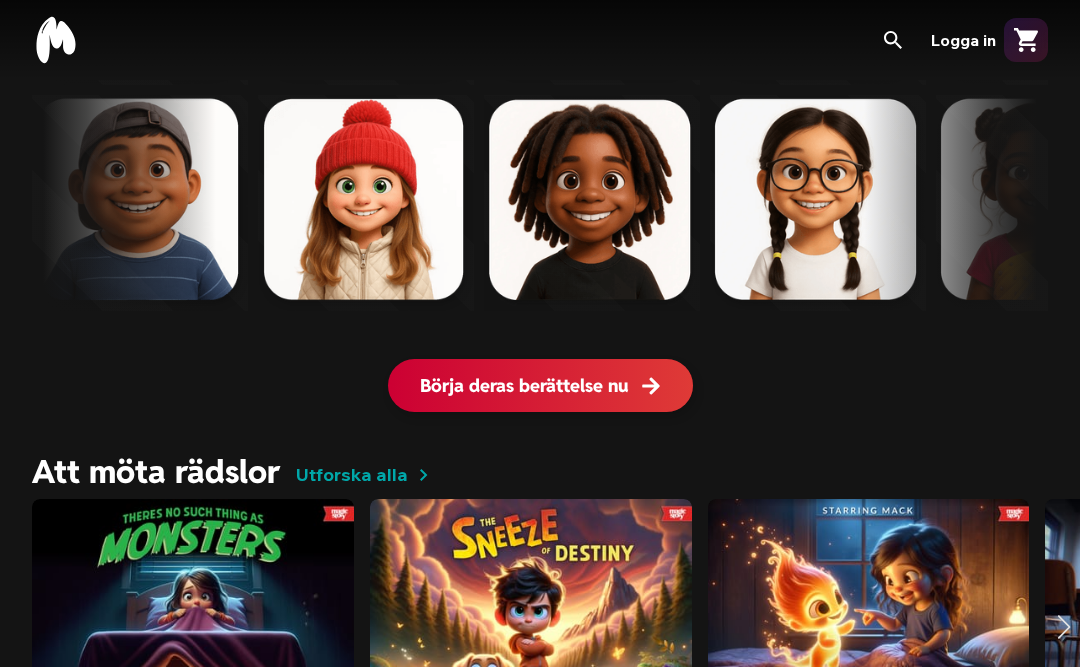 scroll, scrollTop: 0, scrollLeft: 0, axis: both 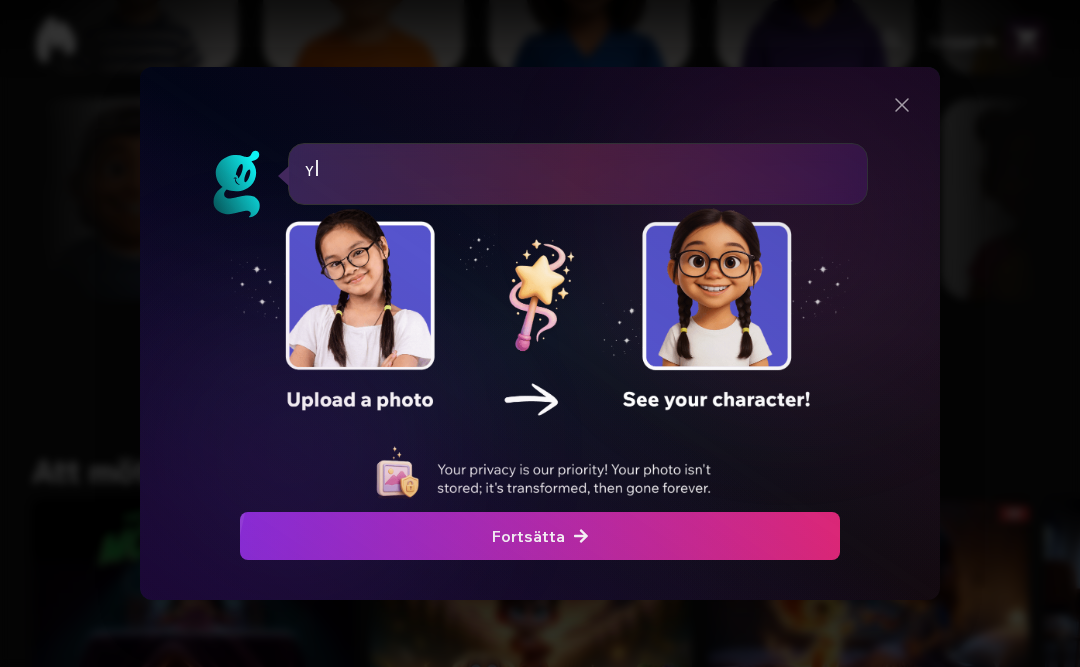 click at bounding box center [-660, 536] 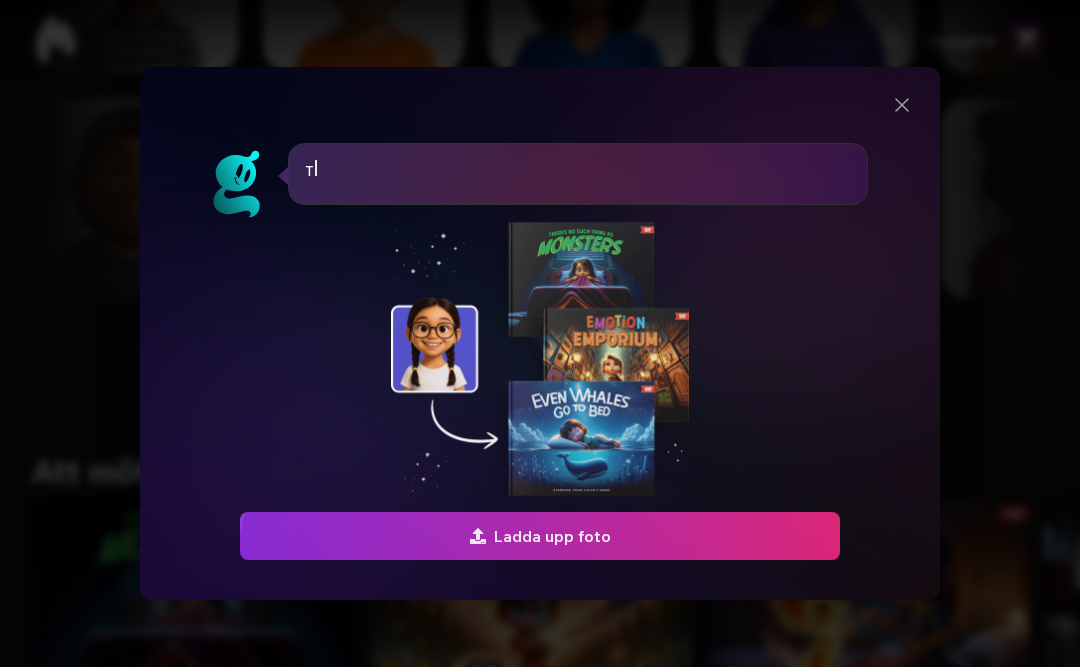 click at bounding box center [-647, 536] 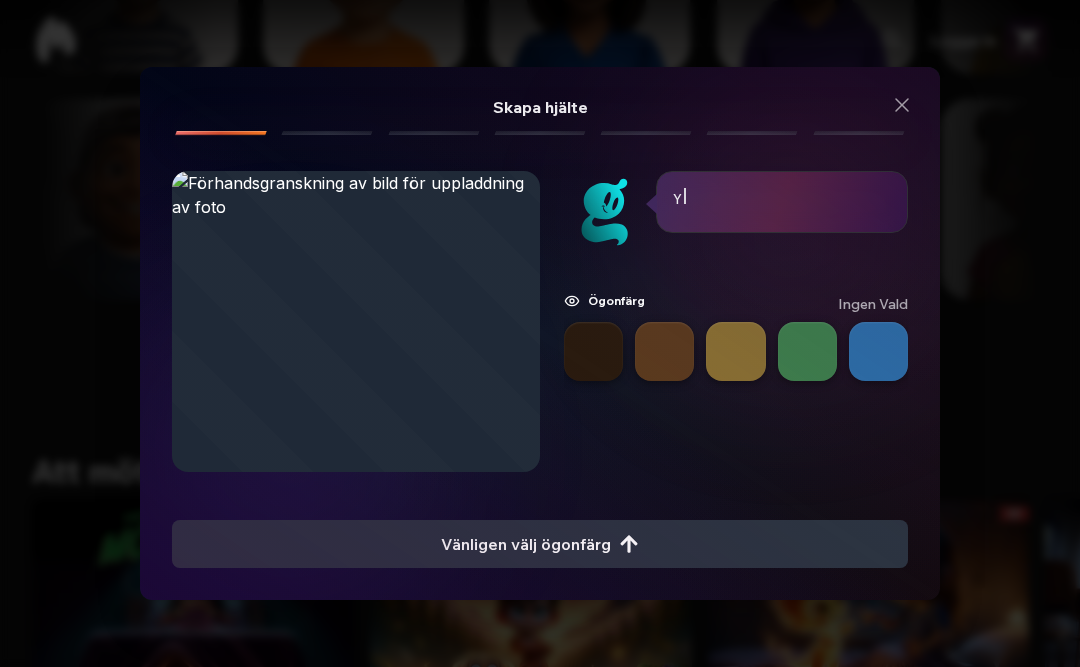 click at bounding box center (878, 351) 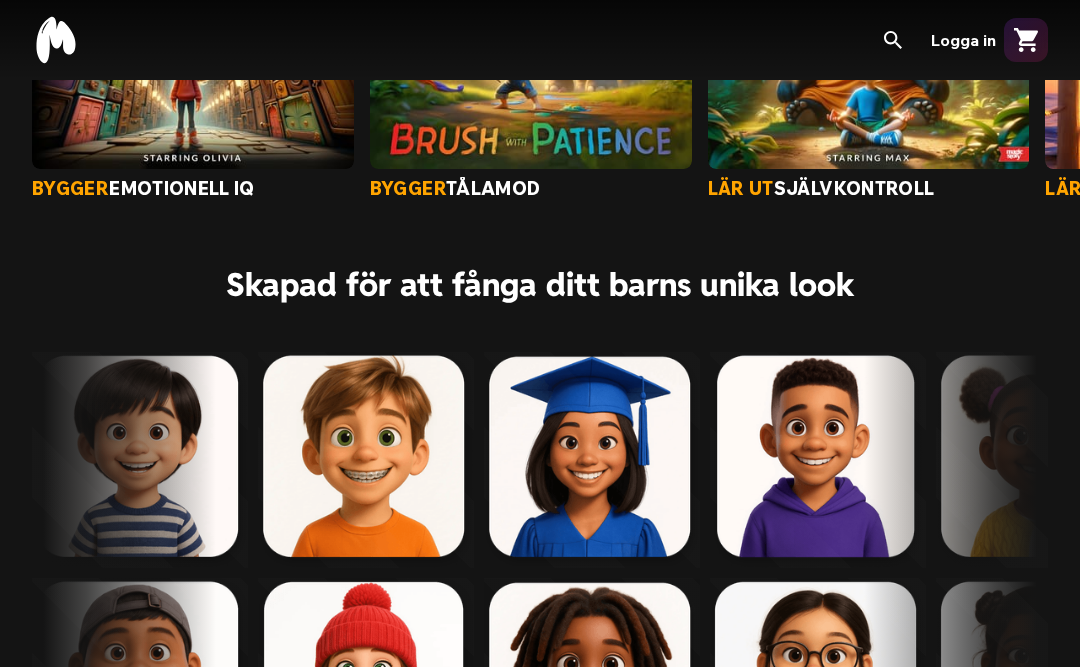 scroll, scrollTop: 1237, scrollLeft: 0, axis: vertical 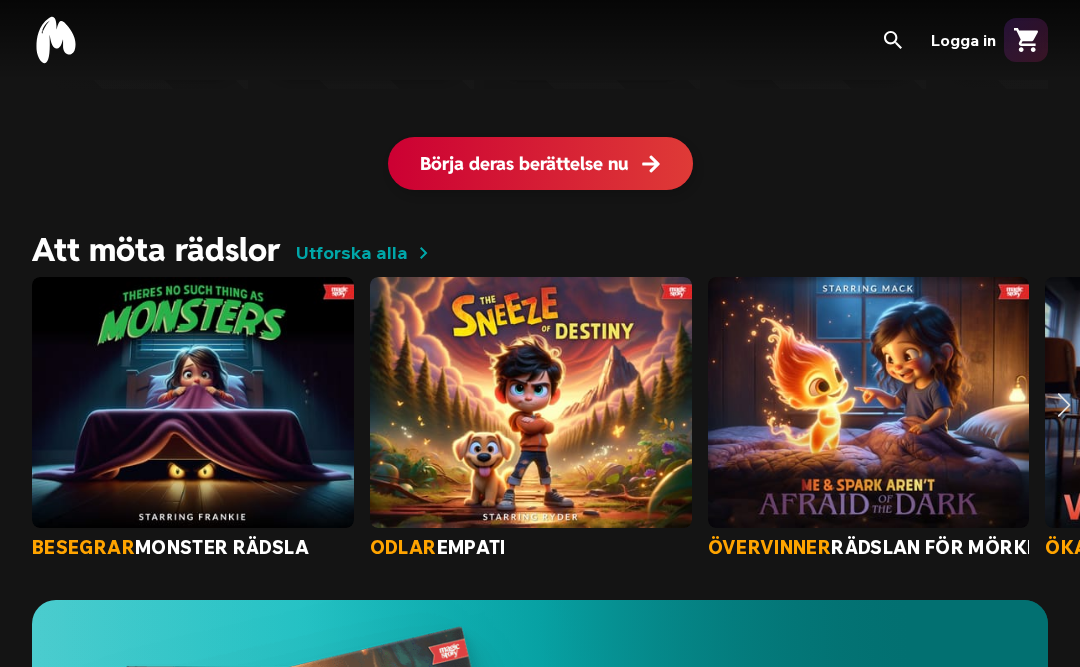 click on "Börja deras berättelse nu" at bounding box center [540, 163] 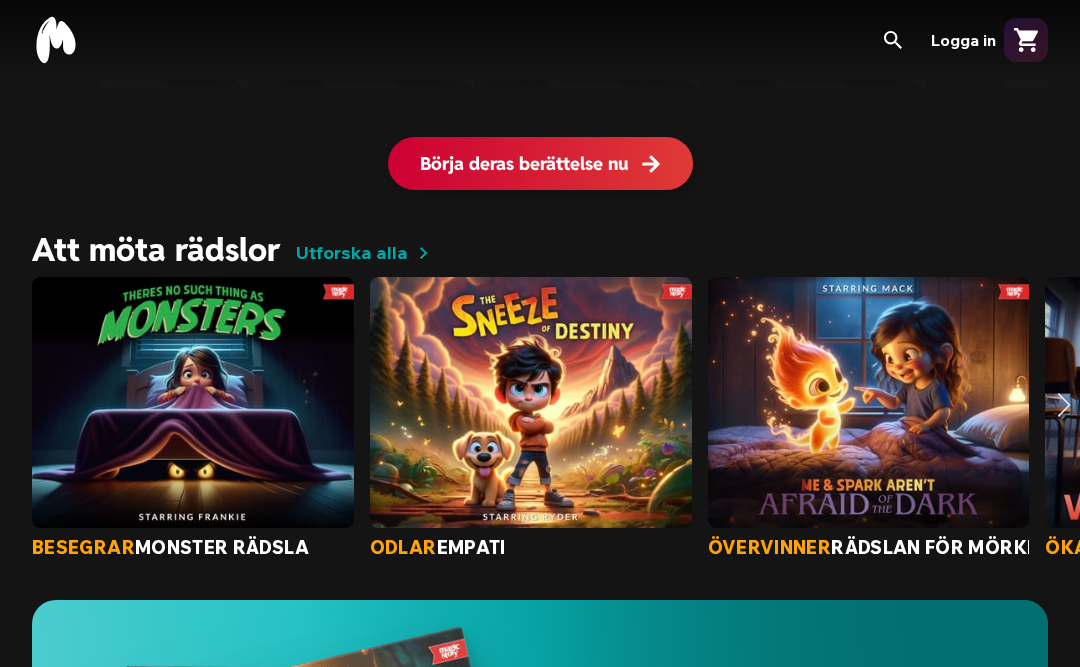 scroll, scrollTop: 0, scrollLeft: 0, axis: both 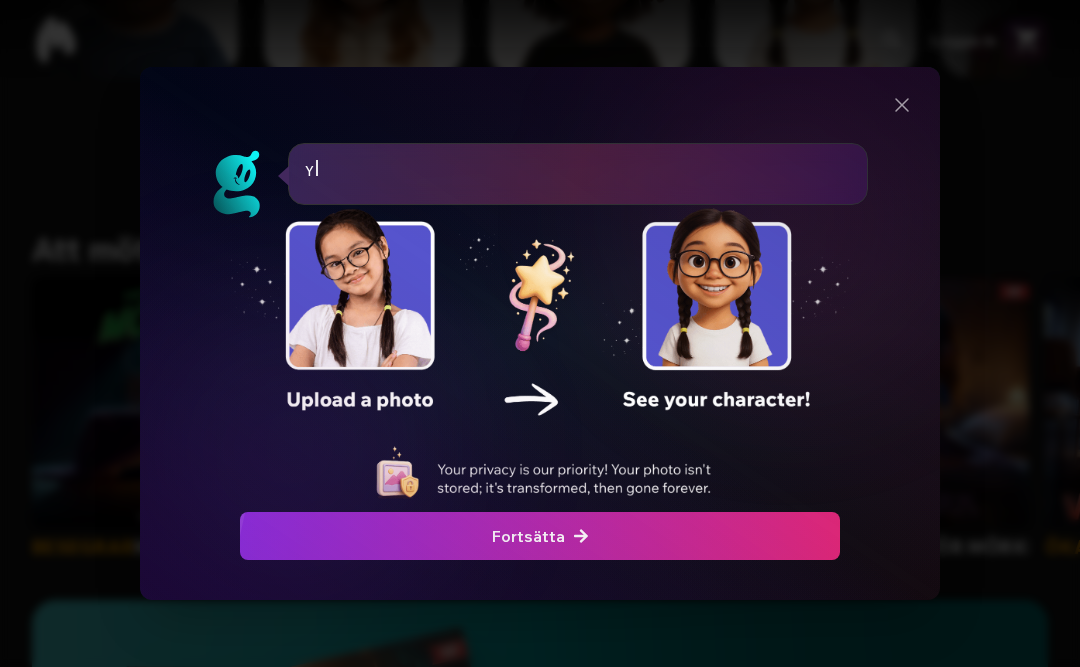 click at bounding box center [-647, 536] 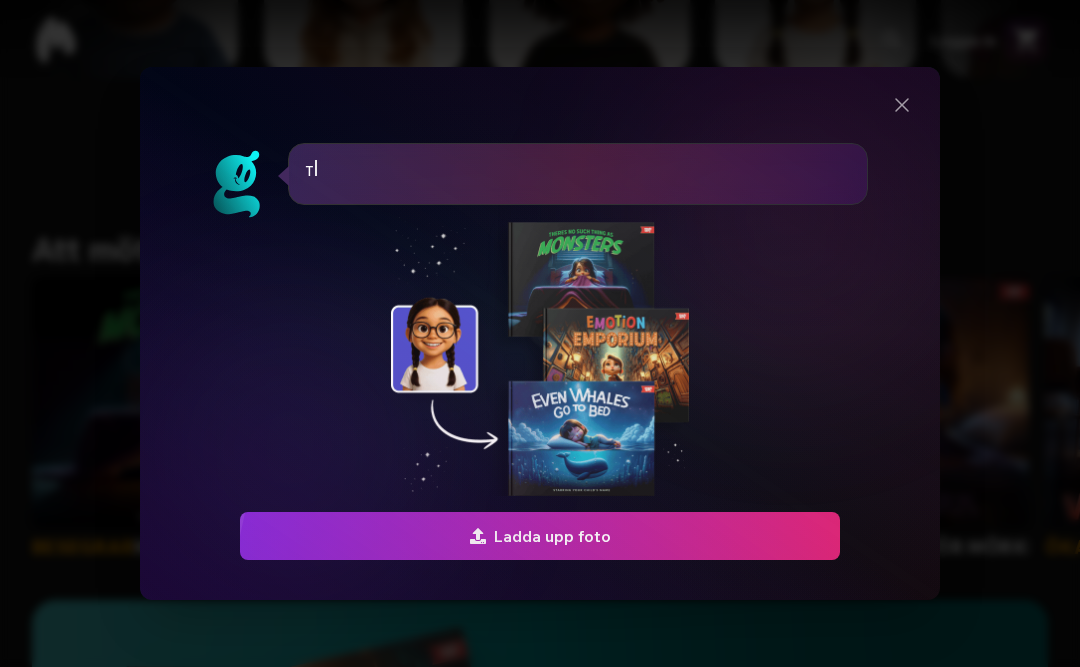 click at bounding box center (540, 536) 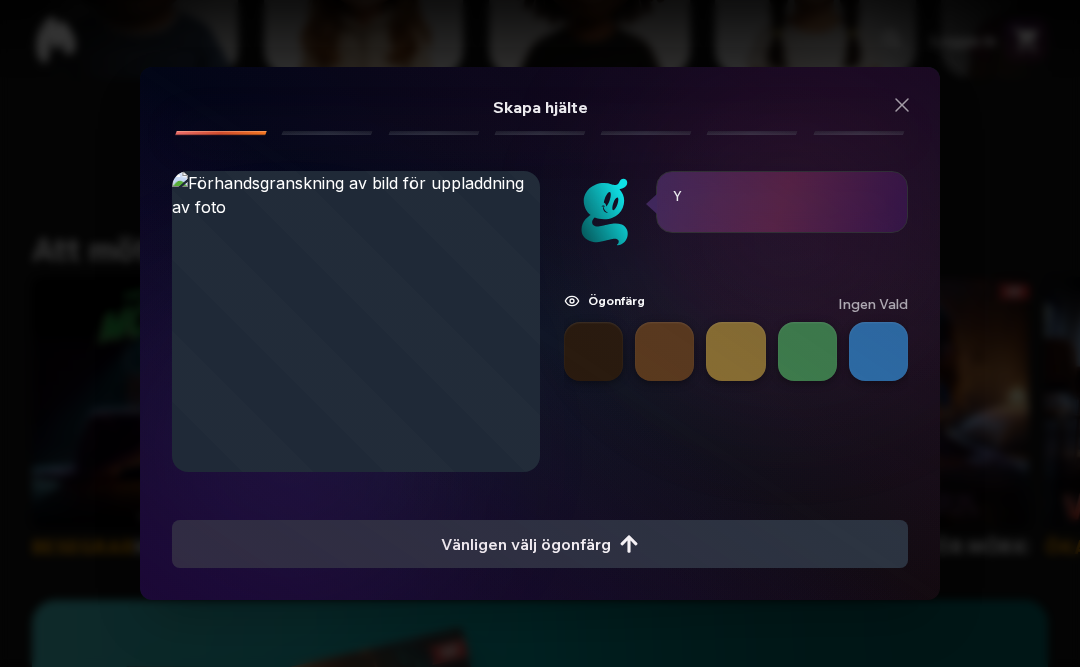 click at bounding box center (878, 351) 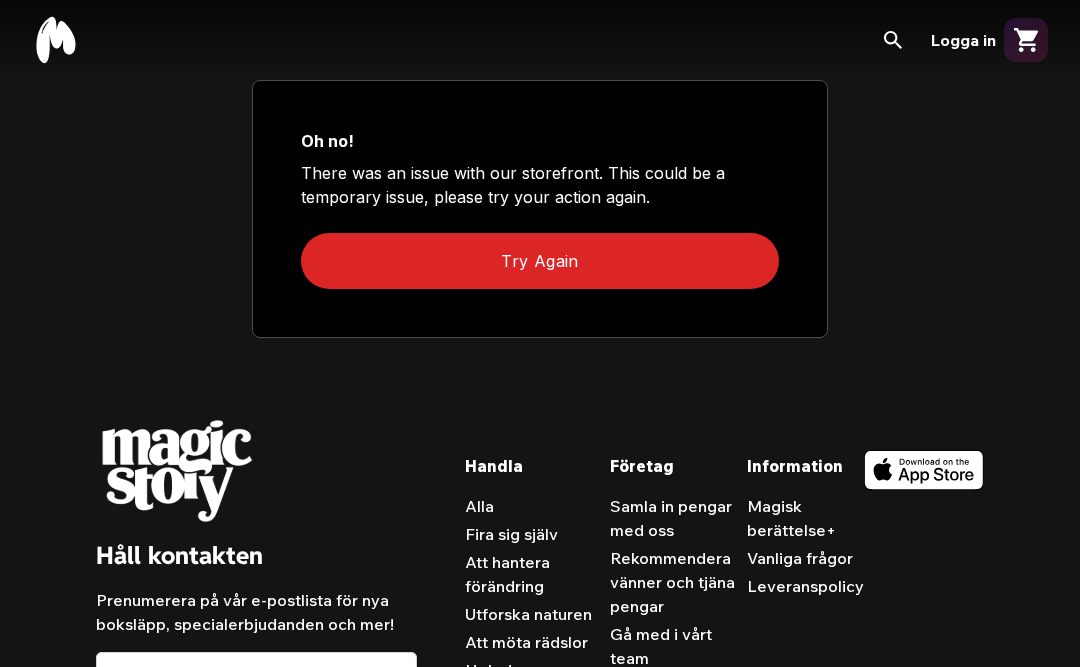 scroll, scrollTop: 325, scrollLeft: 0, axis: vertical 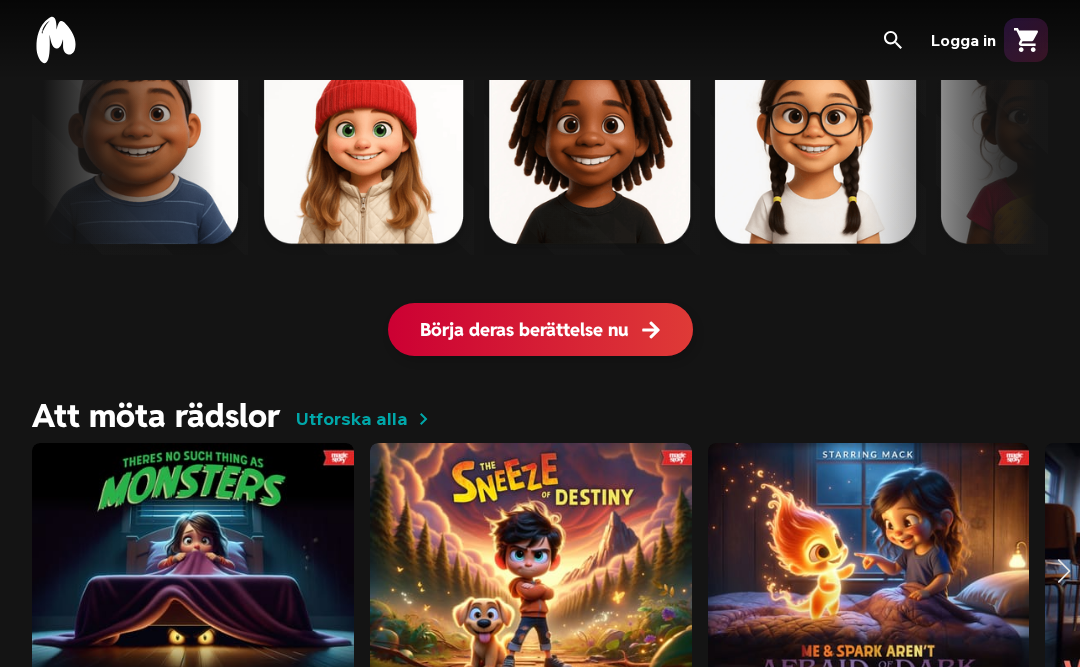 click on "Börja deras berättelse nu" at bounding box center [524, 329] 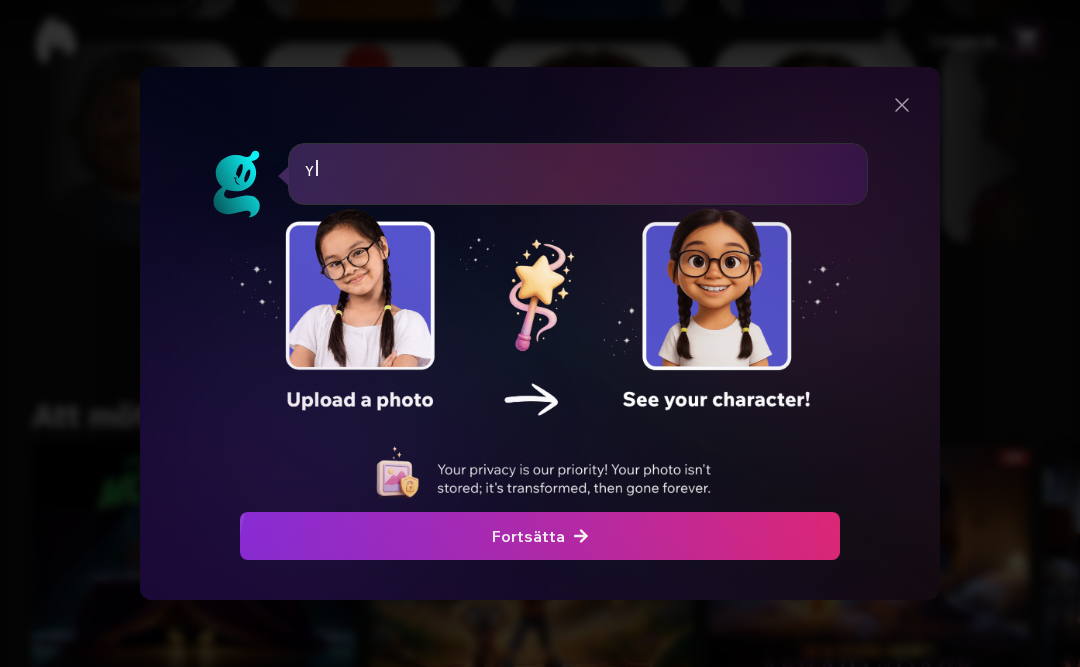 click at bounding box center (-647, 536) 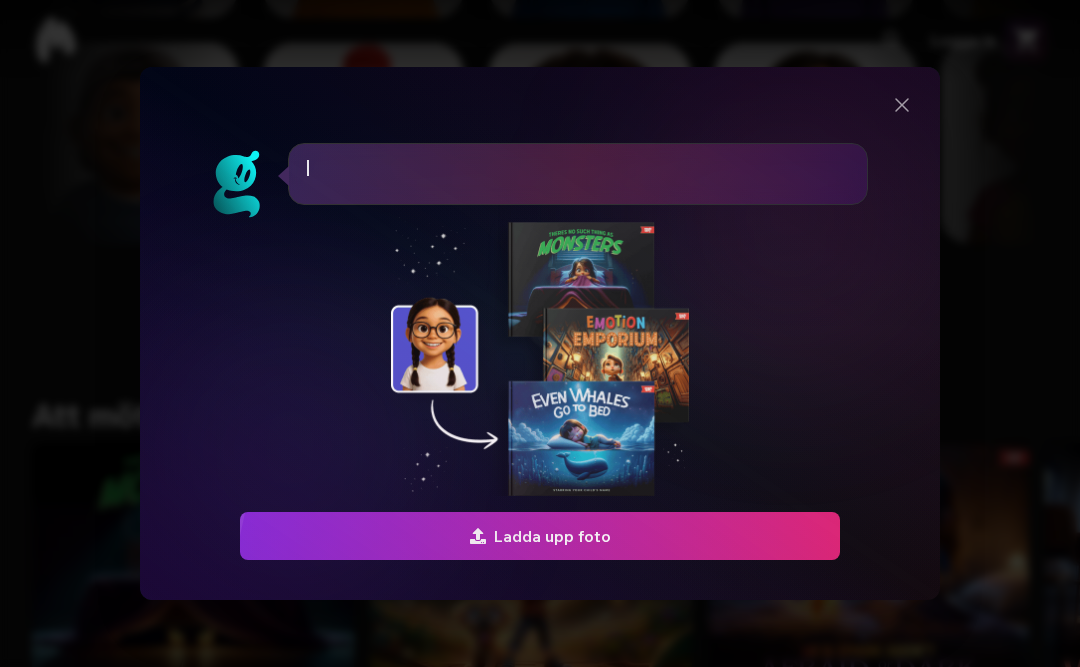 click at bounding box center (540, 536) 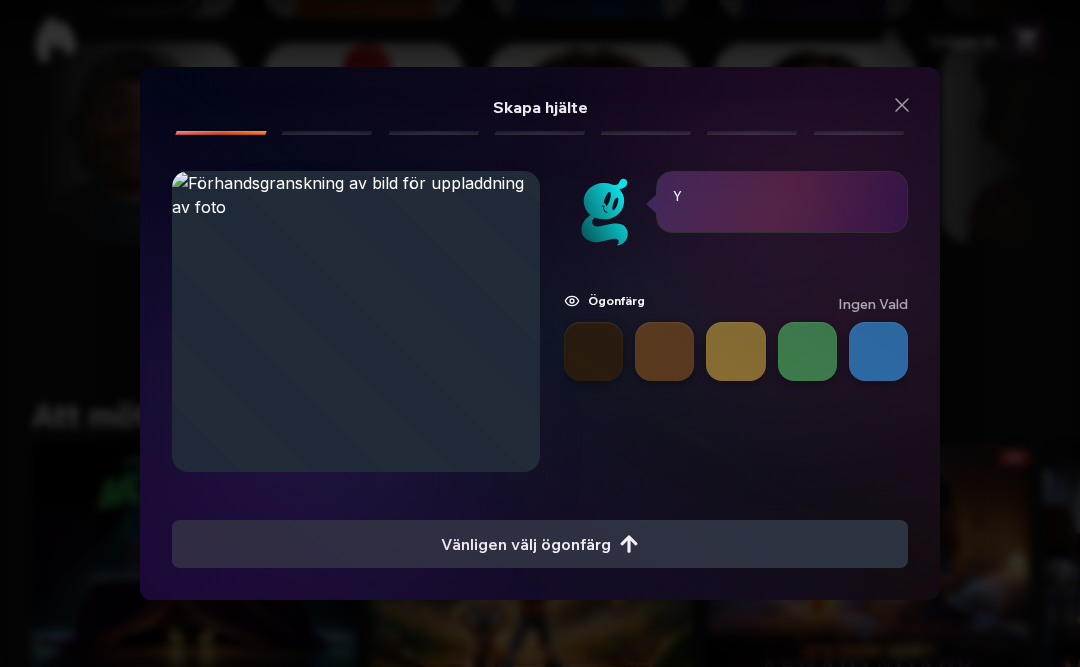 click at bounding box center [735, 351] 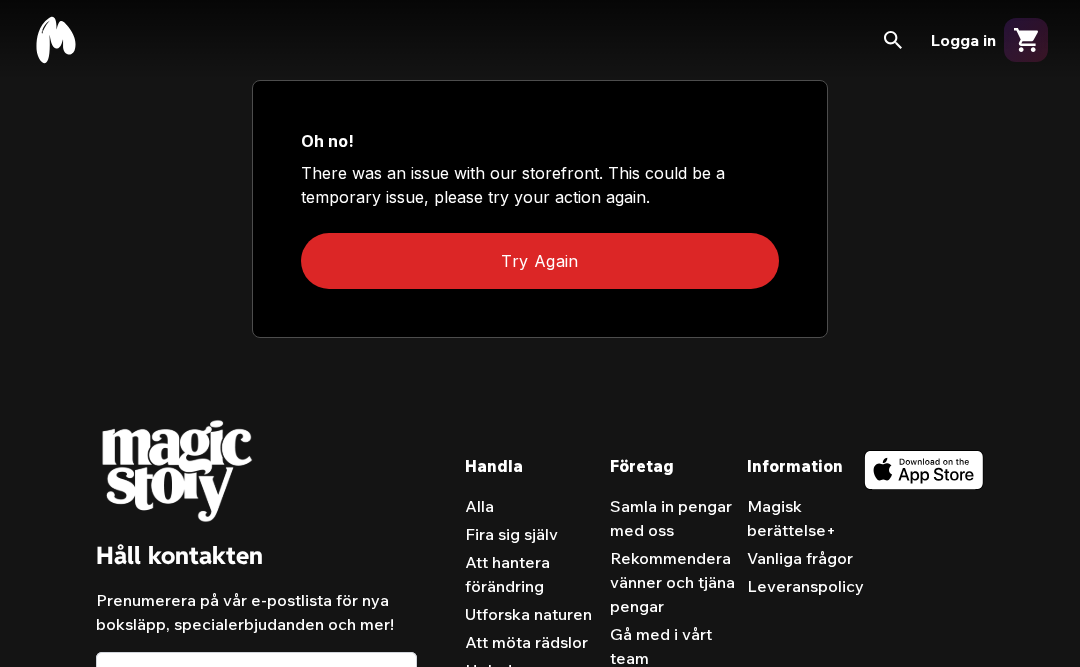 scroll, scrollTop: 325, scrollLeft: 0, axis: vertical 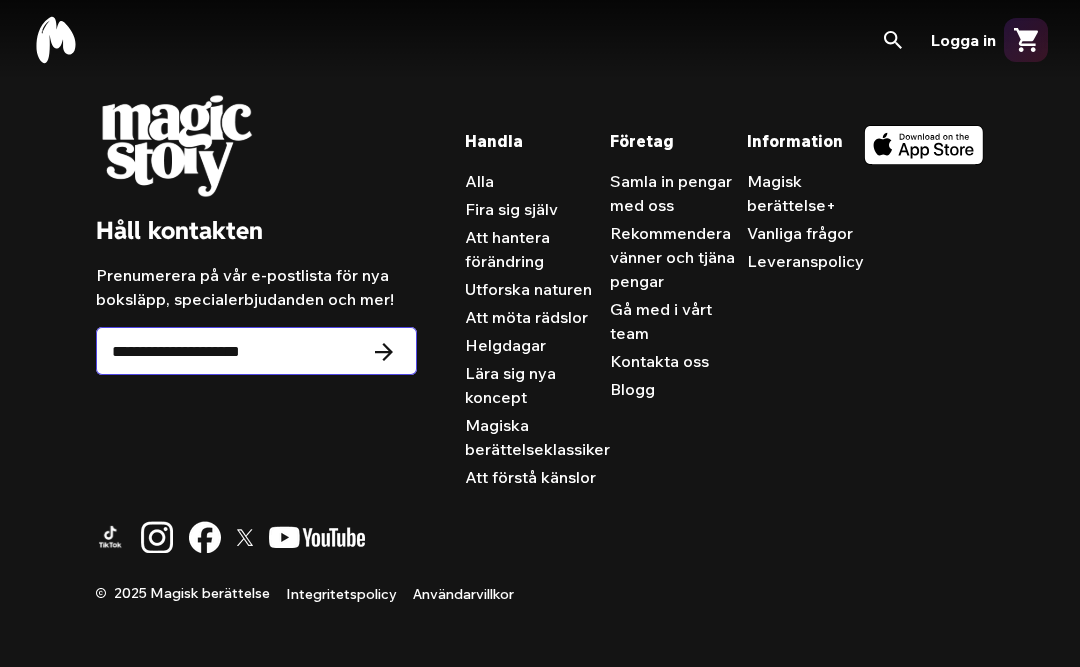click on "E-post" at bounding box center (256, 351) 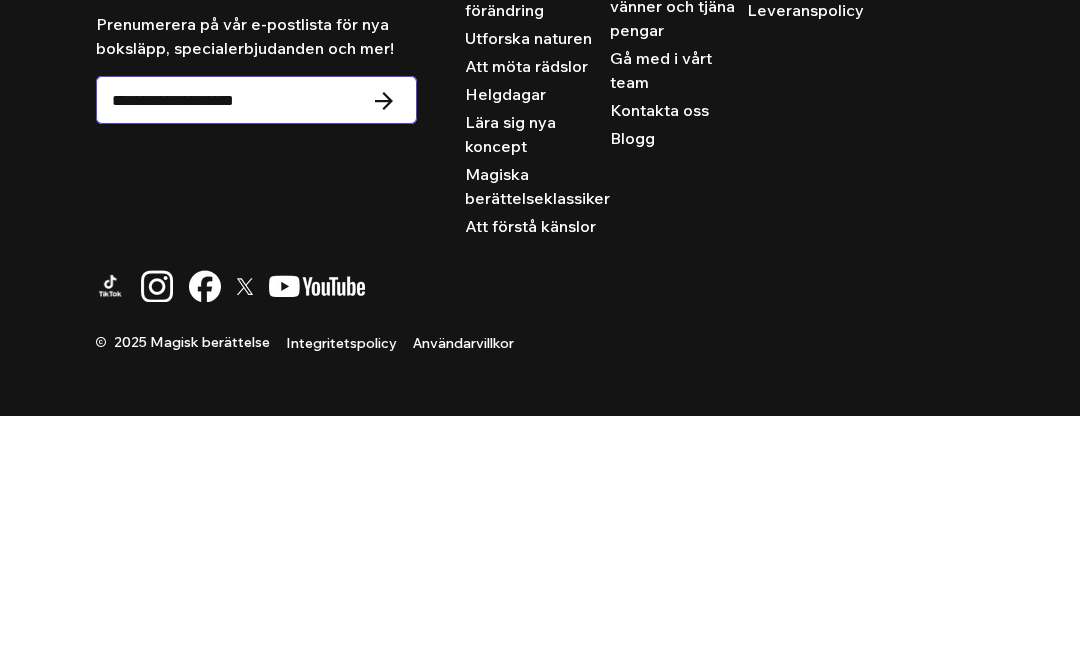 type on "**********" 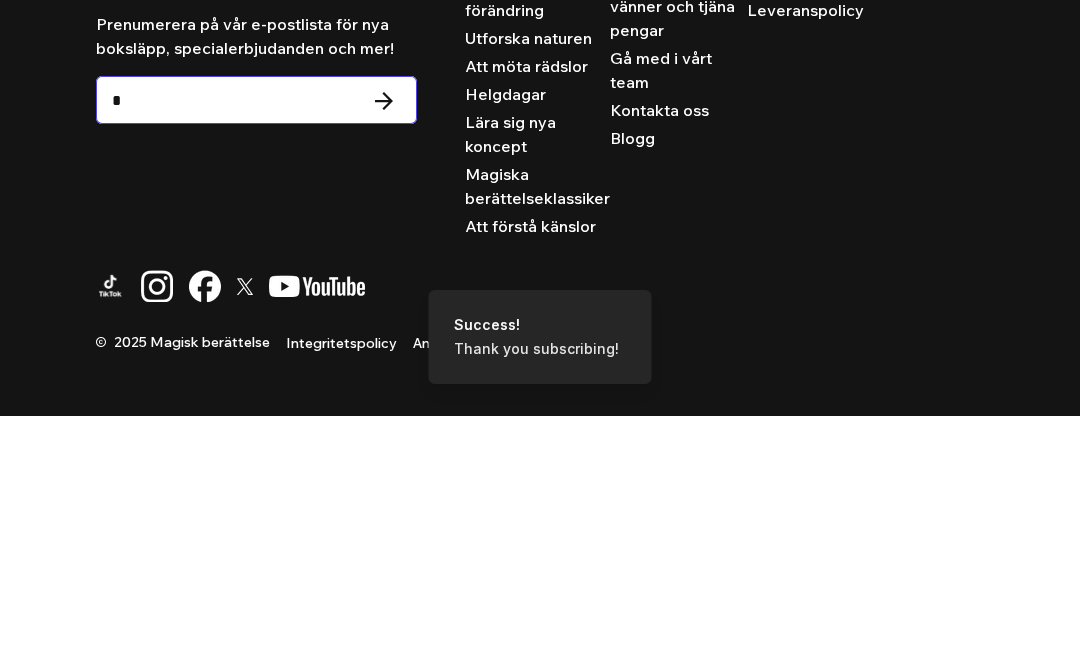 type on "**********" 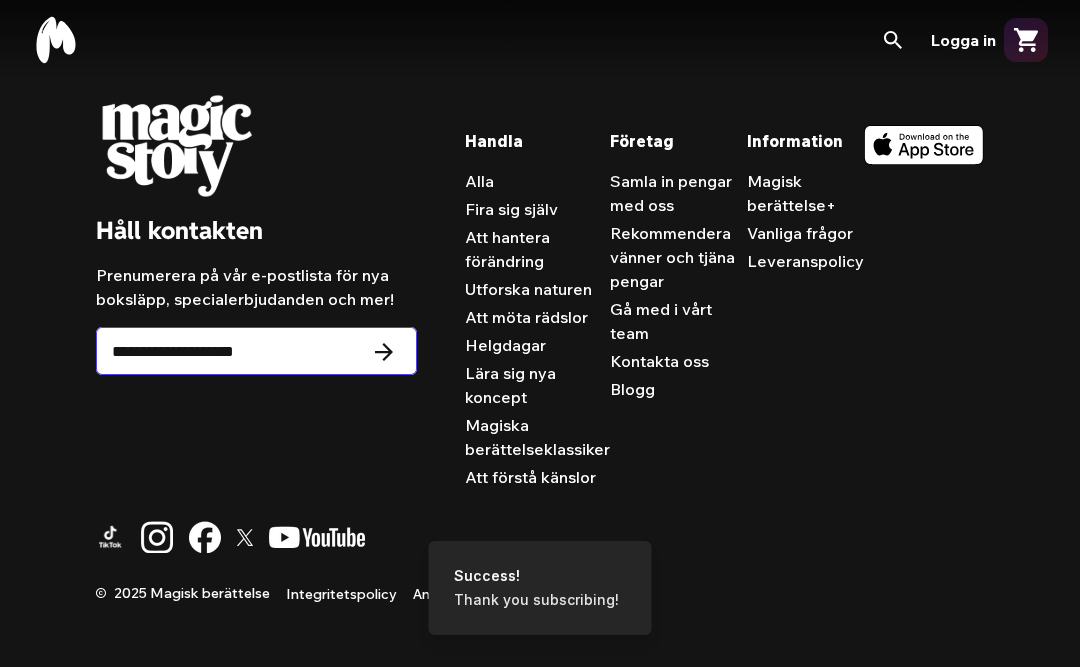 click on "**********" at bounding box center (256, 351) 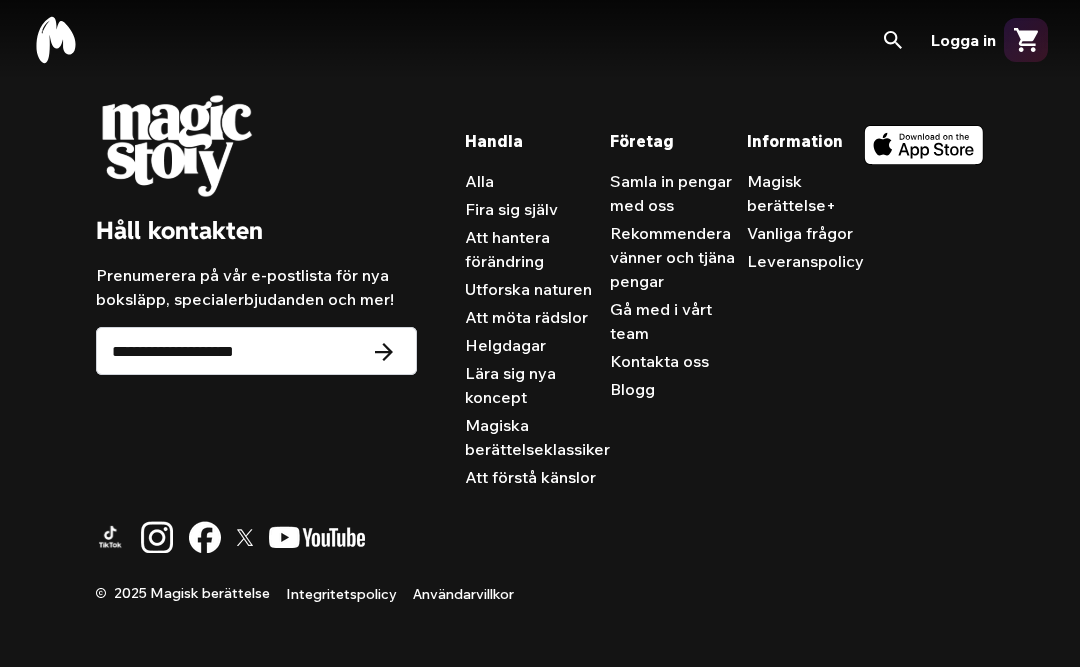 click on "**********" at bounding box center [540, 349] 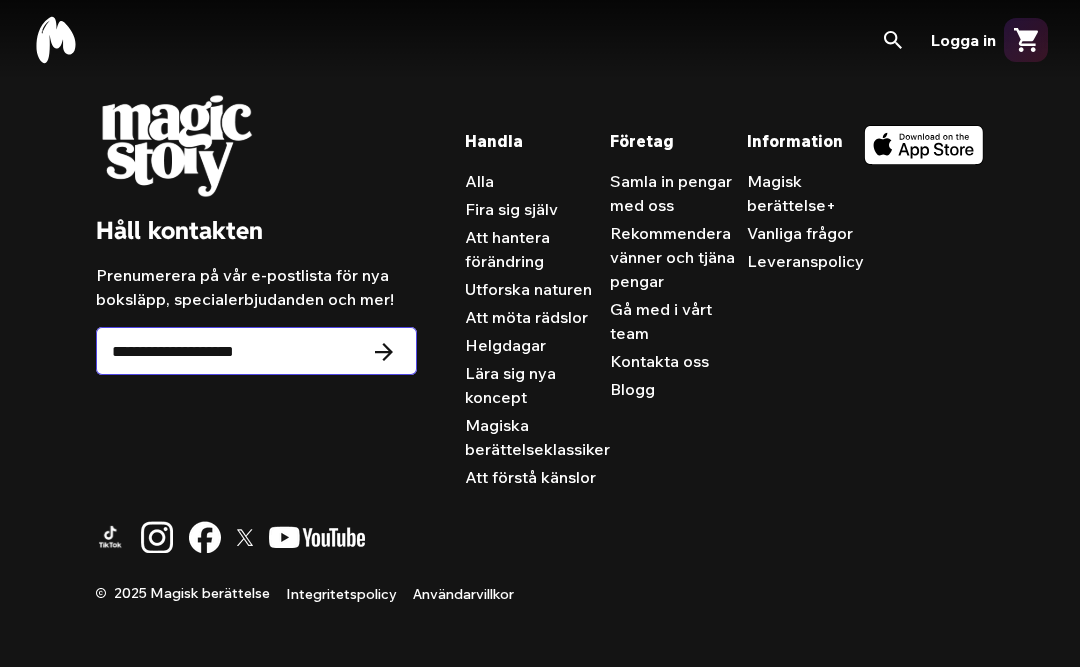 click on "**********" at bounding box center [256, 351] 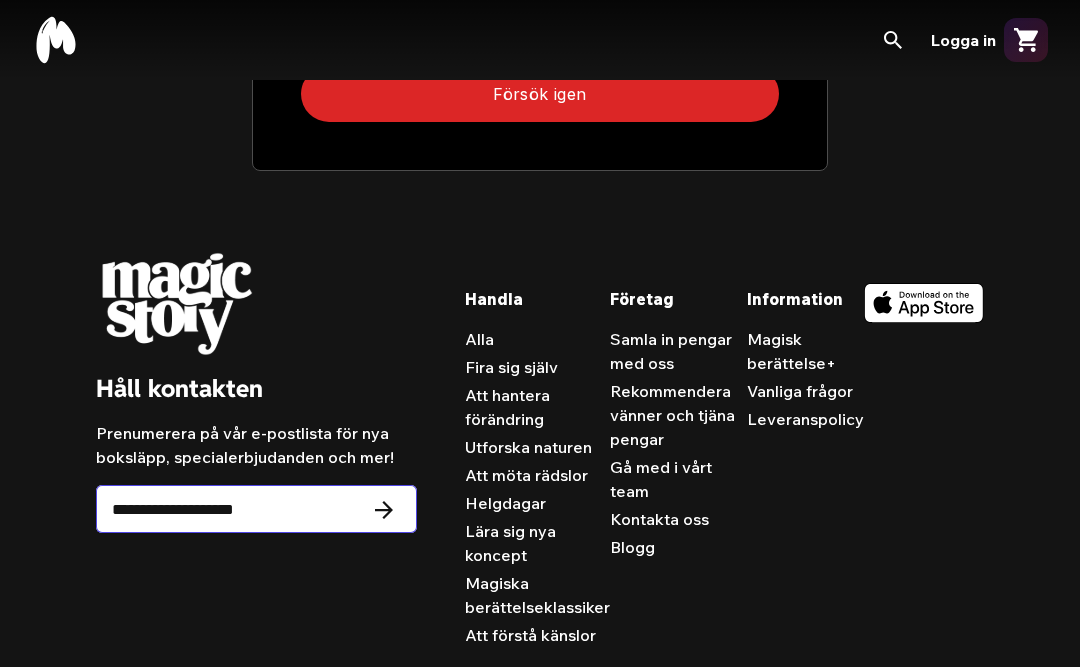 scroll, scrollTop: 0, scrollLeft: 0, axis: both 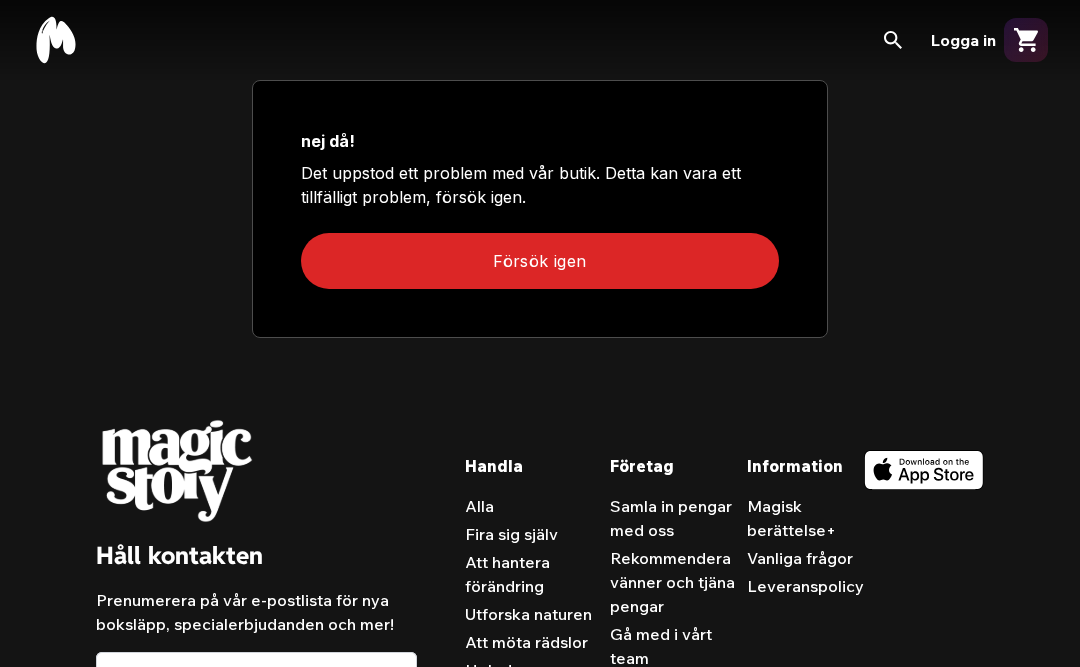click on "nej då! Det uppstod ett problem med vår butik. Detta kan vara ett tillfälligt problem, försök igen. Försök igen" at bounding box center [540, 209] 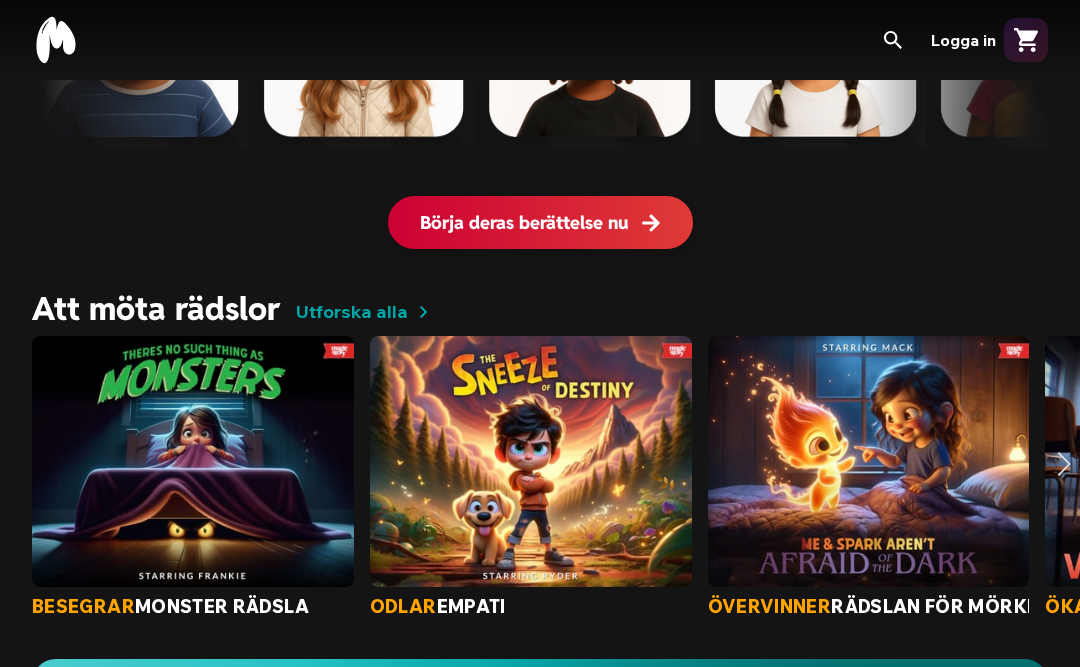 scroll, scrollTop: 1885, scrollLeft: 0, axis: vertical 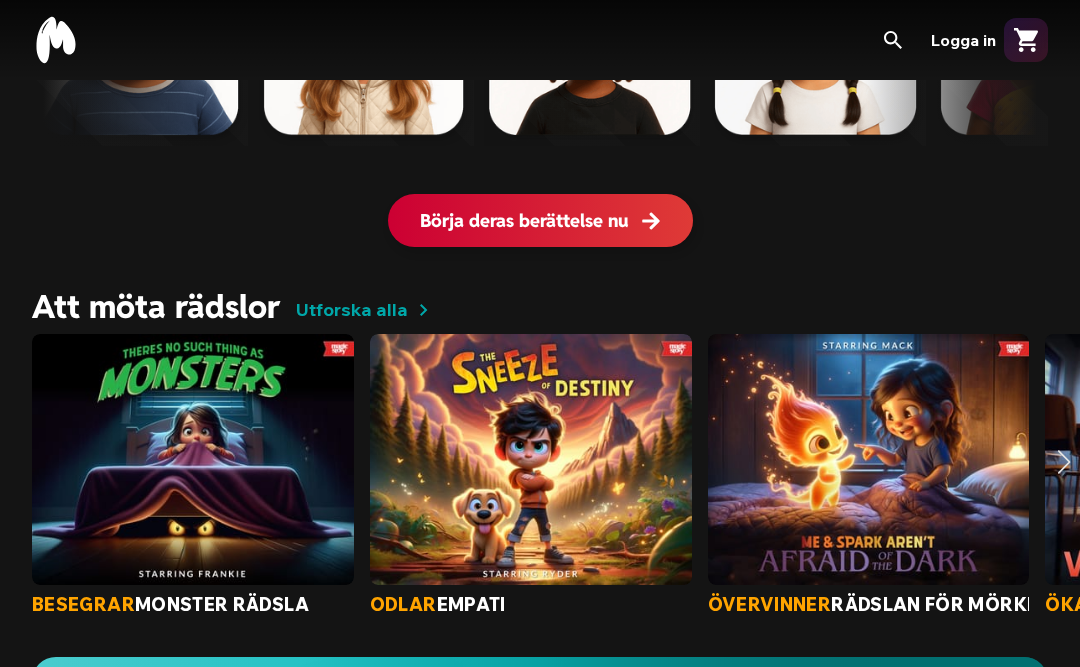 click 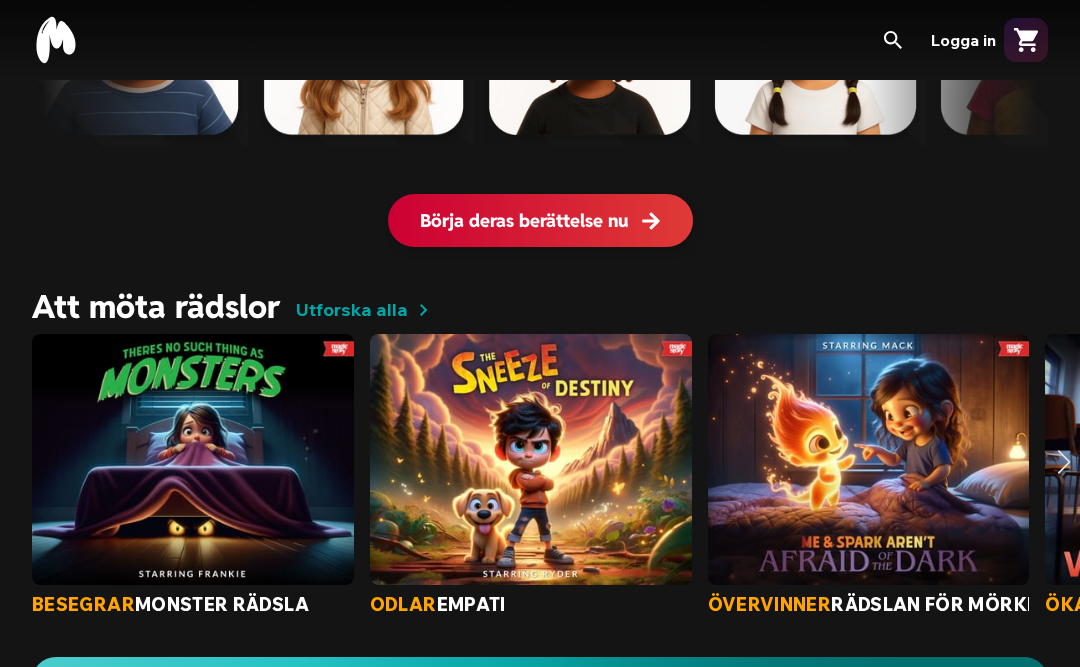 scroll, scrollTop: 0, scrollLeft: 0, axis: both 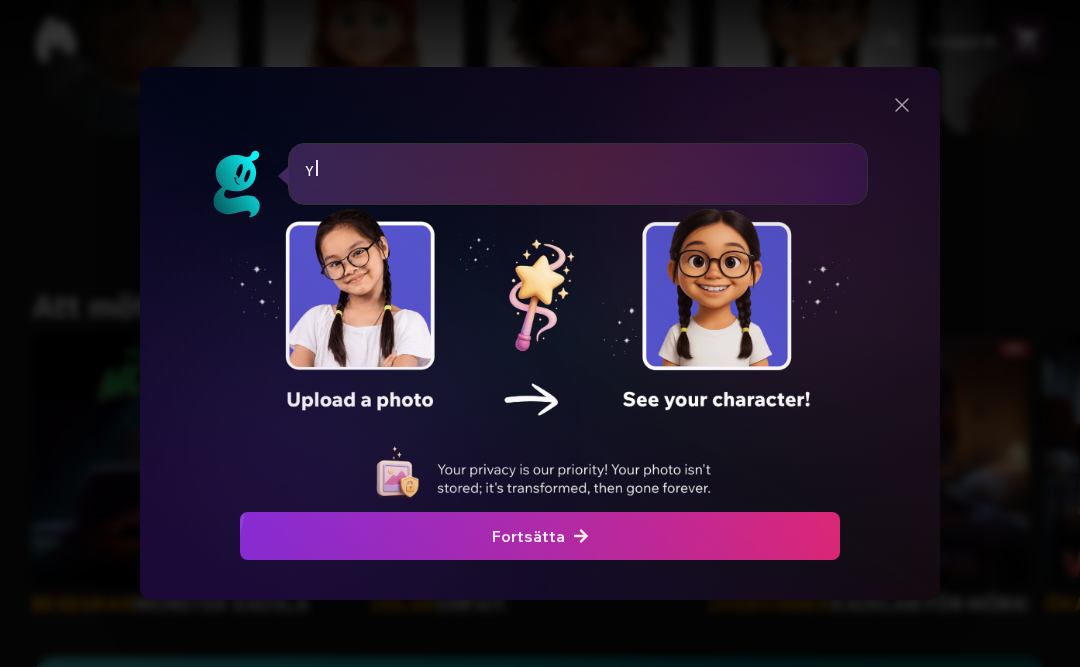 click at bounding box center [-580, 536] 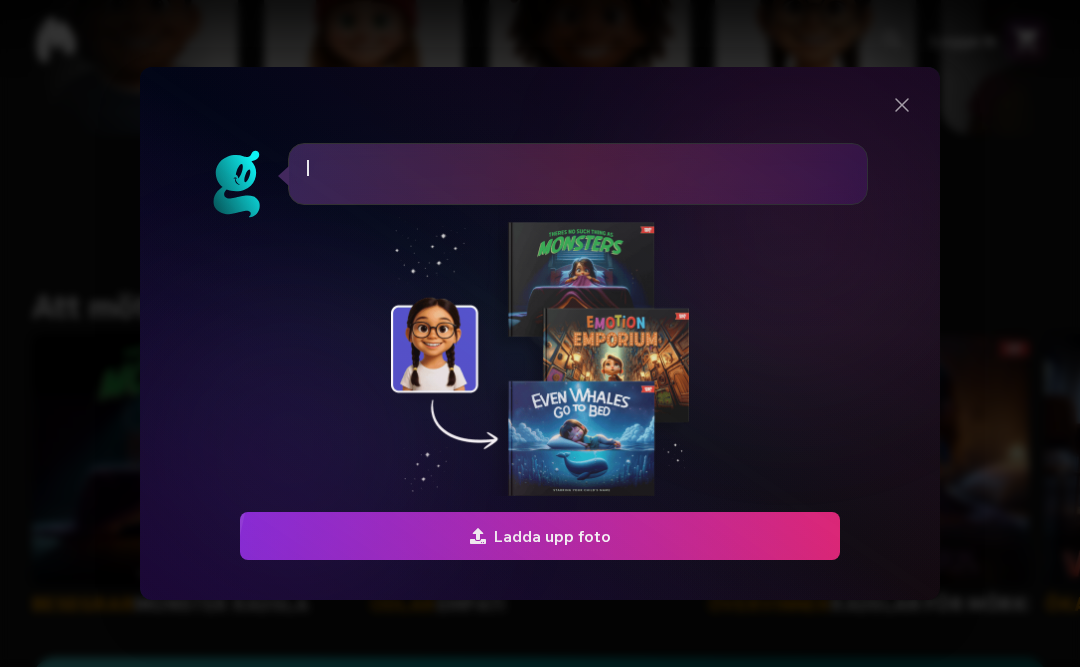 click at bounding box center (540, 536) 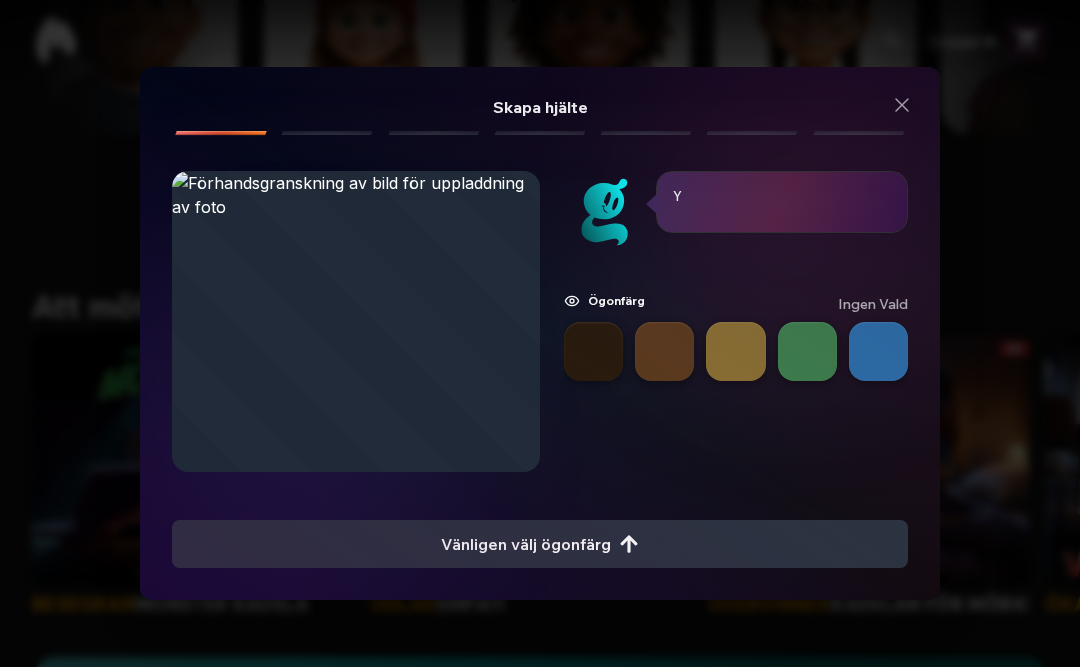 click at bounding box center [356, 322] 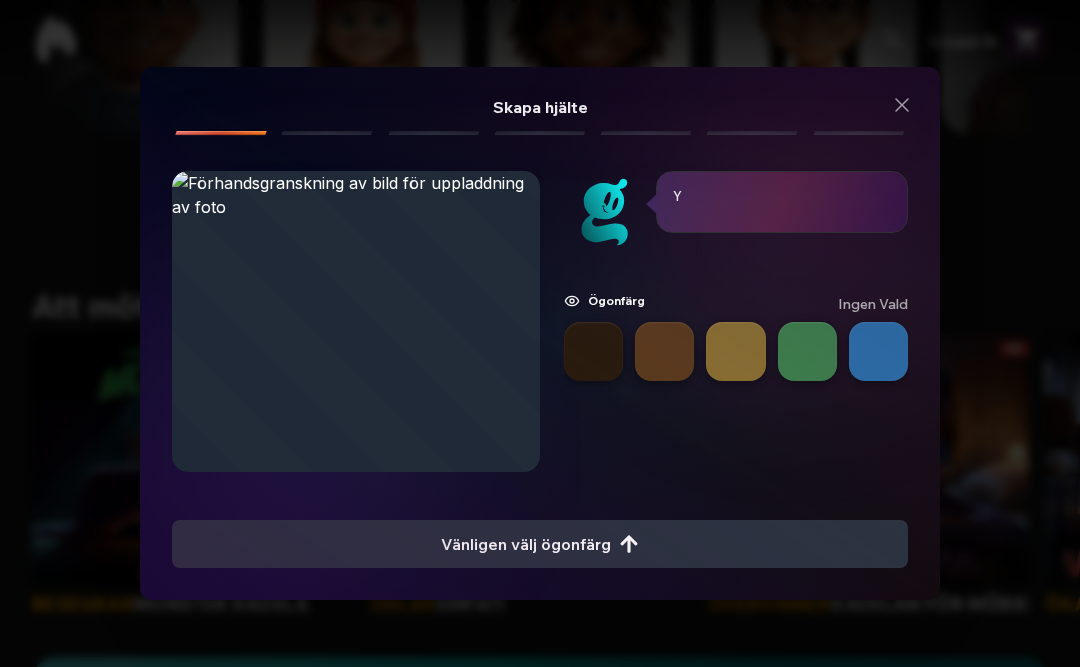 click on "Jippie, bra jobbat! Nu ska vi välja ögonfärgen som matchar din lilla superstjärna! 🌟 Y" at bounding box center [782, 202] 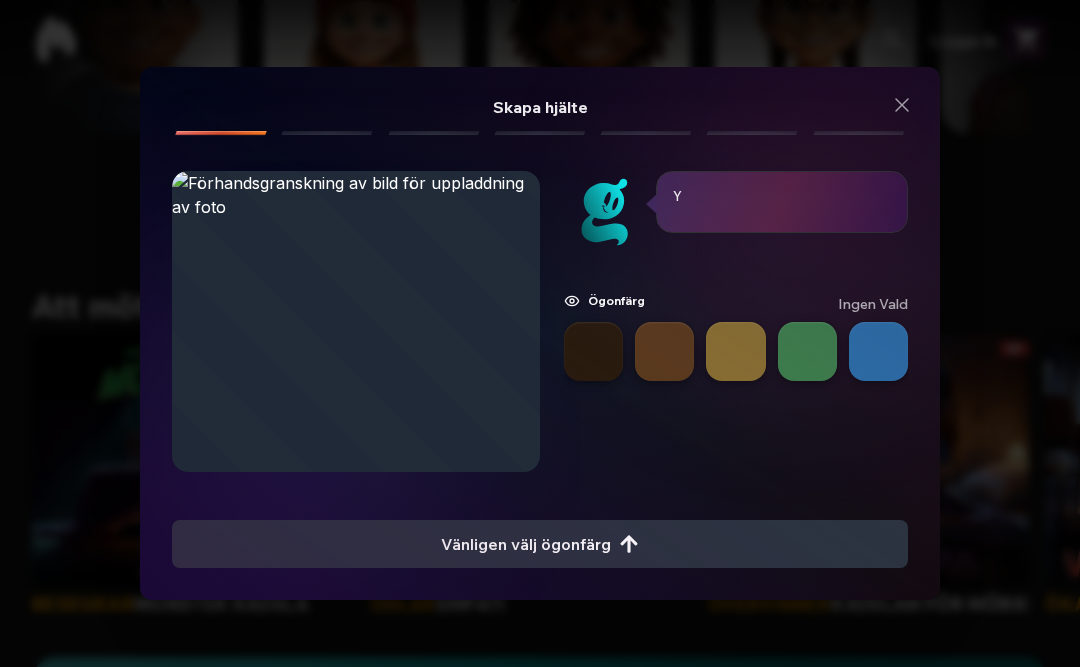 click on "Jippie, bra jobbat! Nu ska vi välja ögonfärgen som matchar din lilla superstjärna! 🌟 Y" at bounding box center (736, 236) 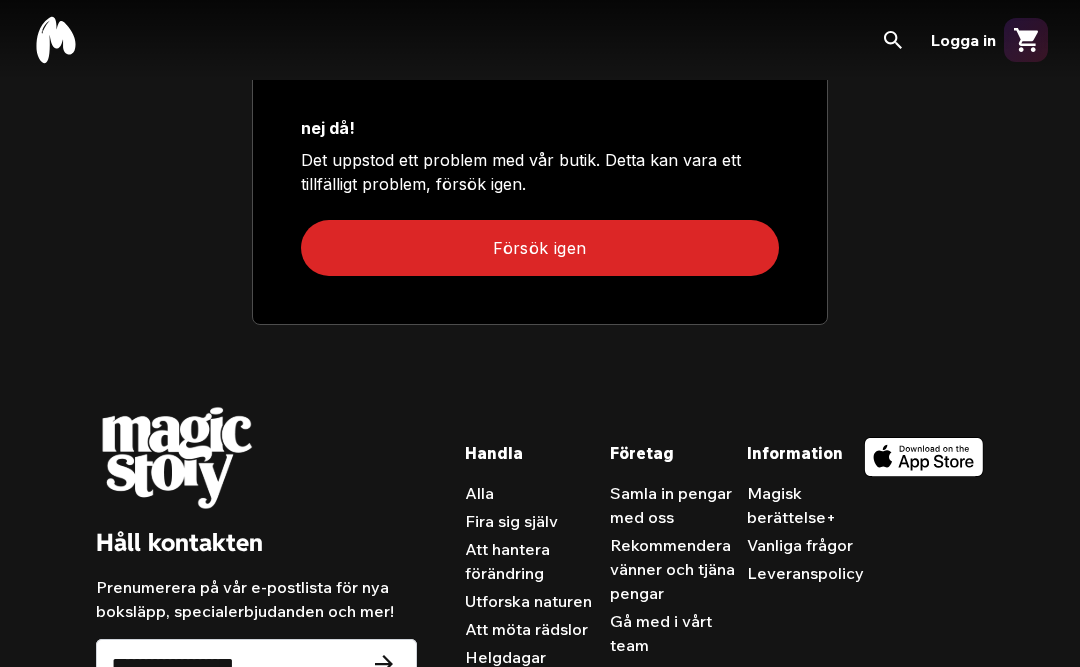 scroll, scrollTop: 0, scrollLeft: 0, axis: both 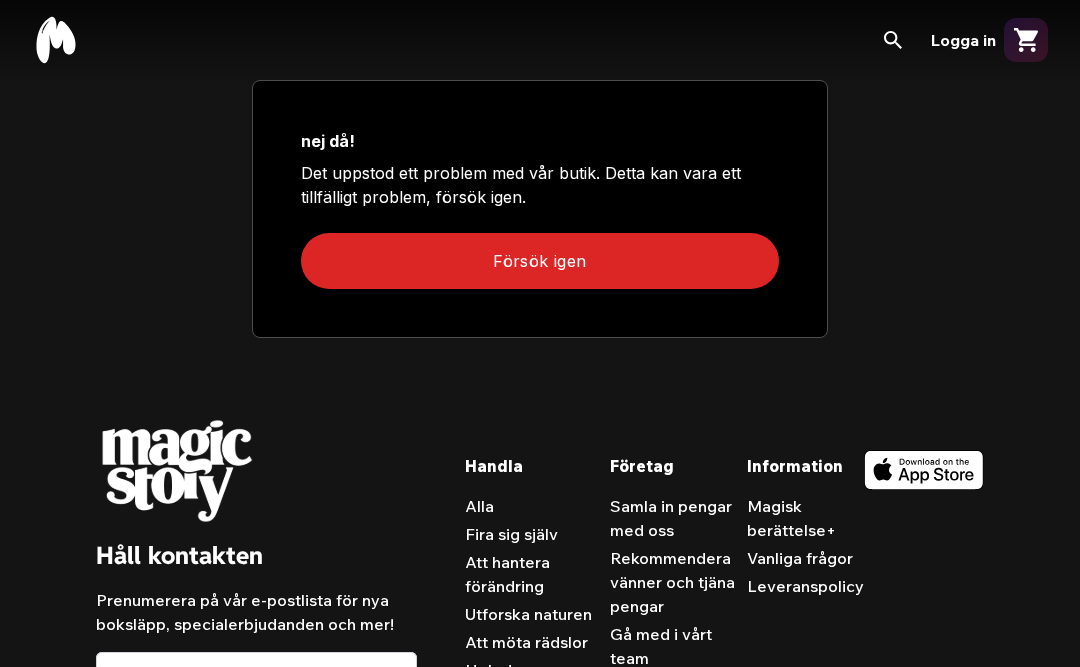 click on "Logga in" at bounding box center (963, 40) 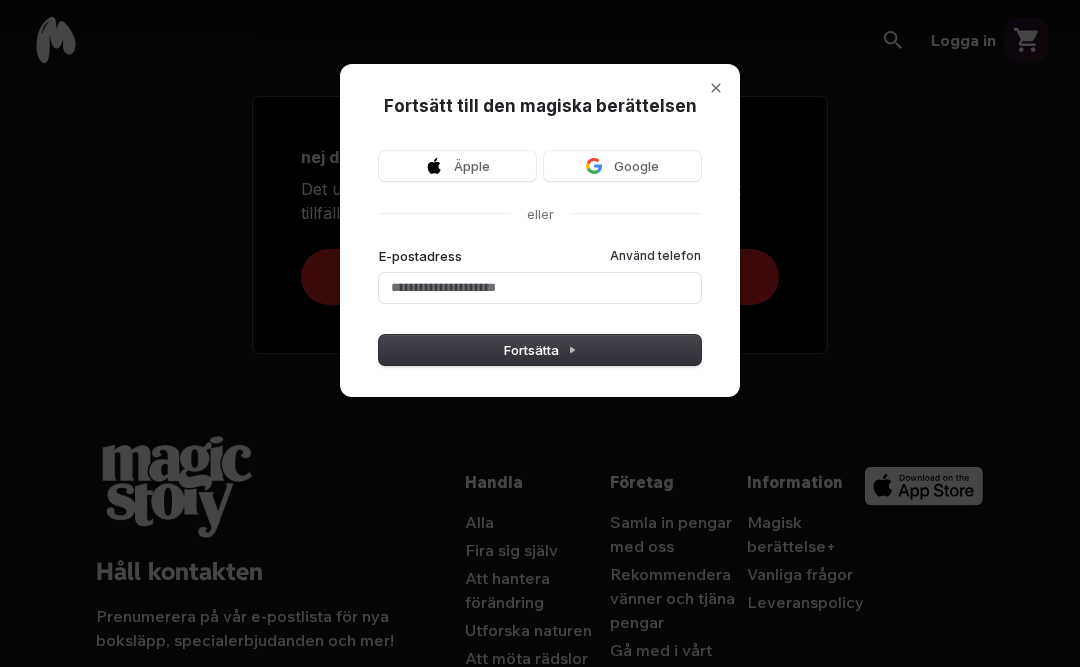 click on "Google" at bounding box center [636, 166] 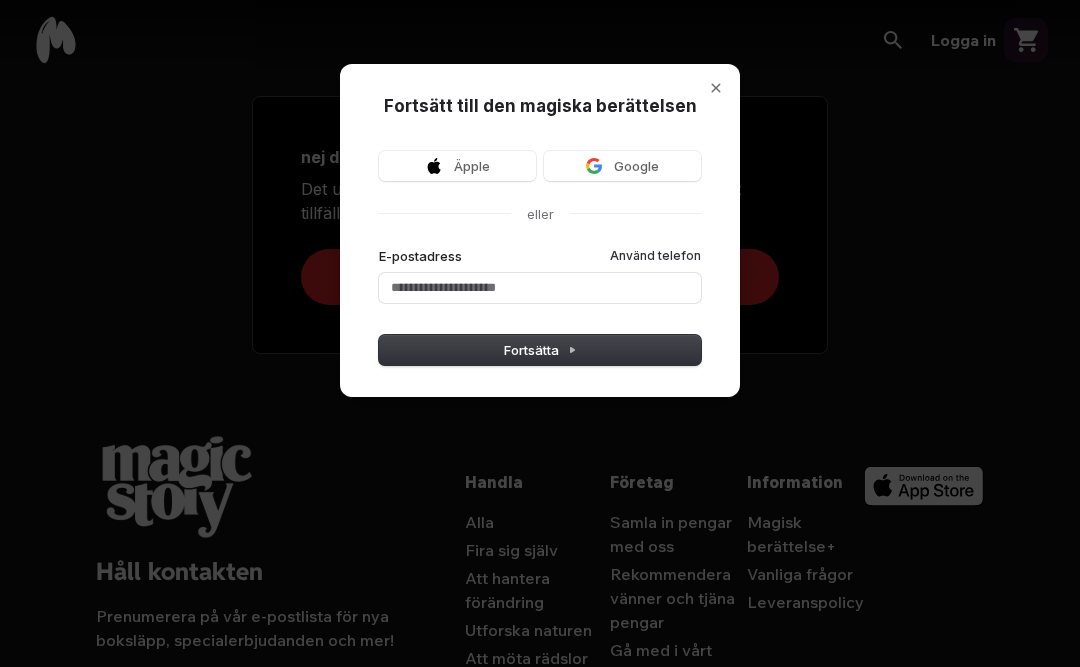 type 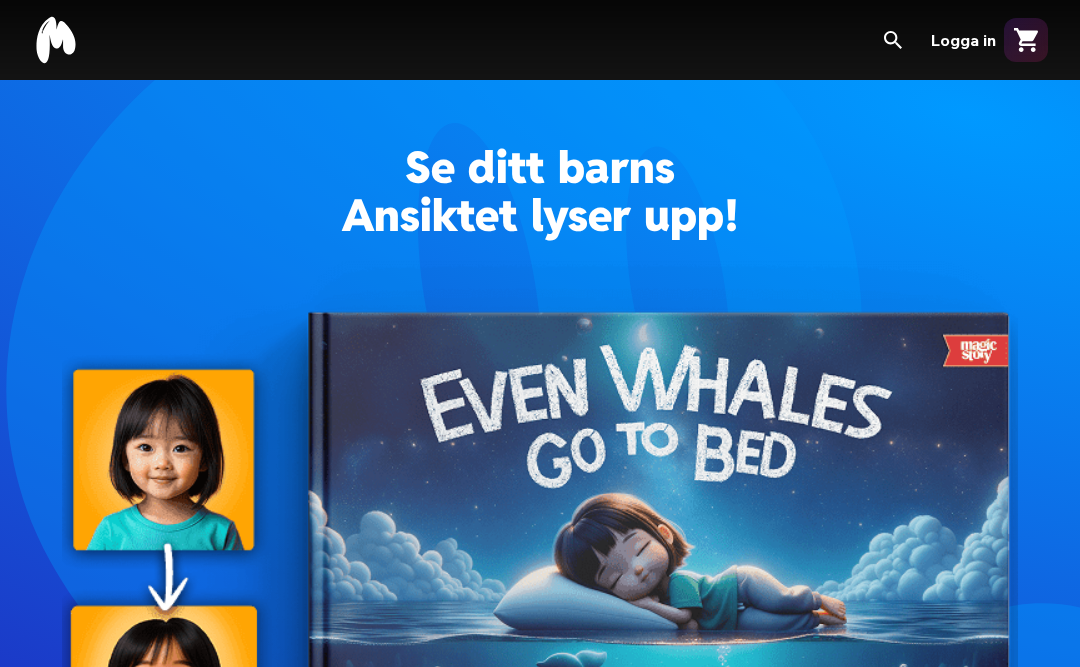 scroll, scrollTop: 0, scrollLeft: 0, axis: both 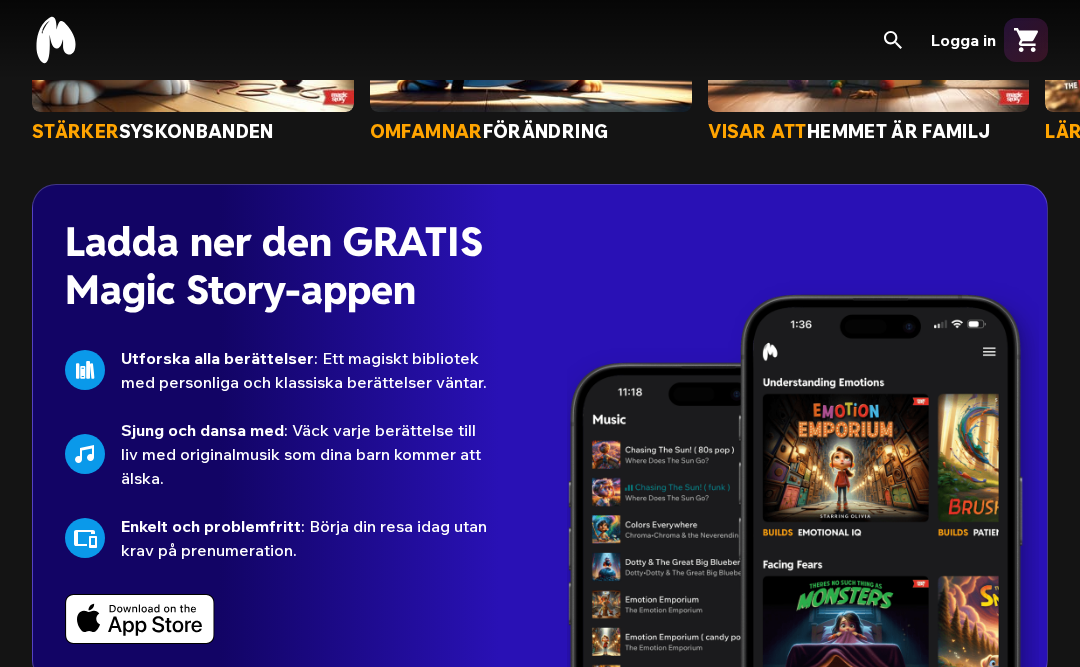 click 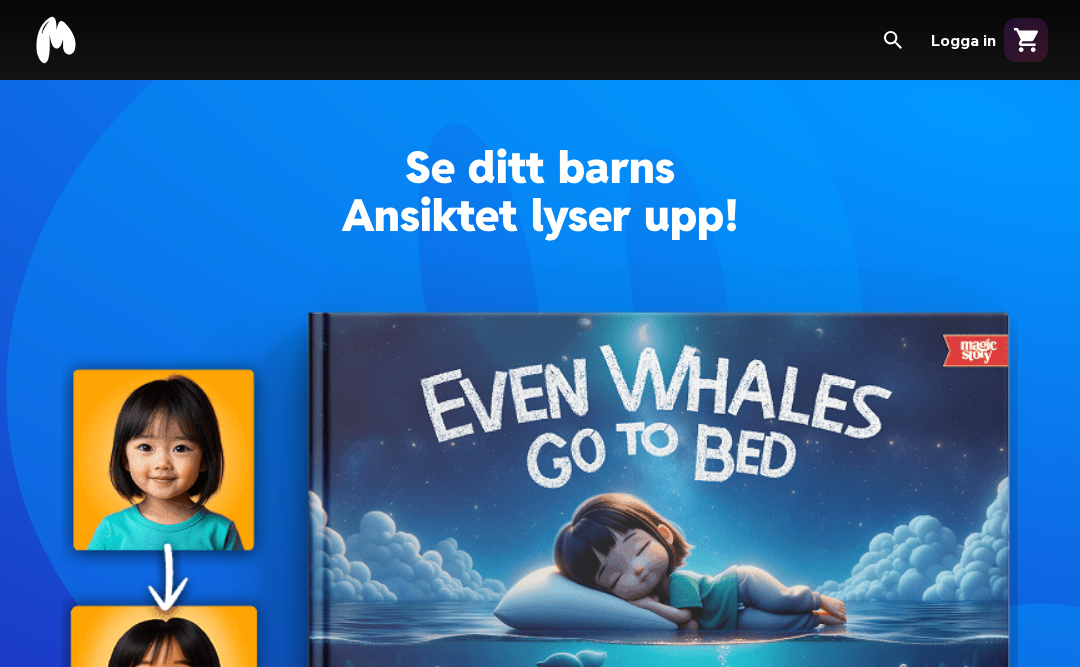 scroll, scrollTop: 0, scrollLeft: 0, axis: both 